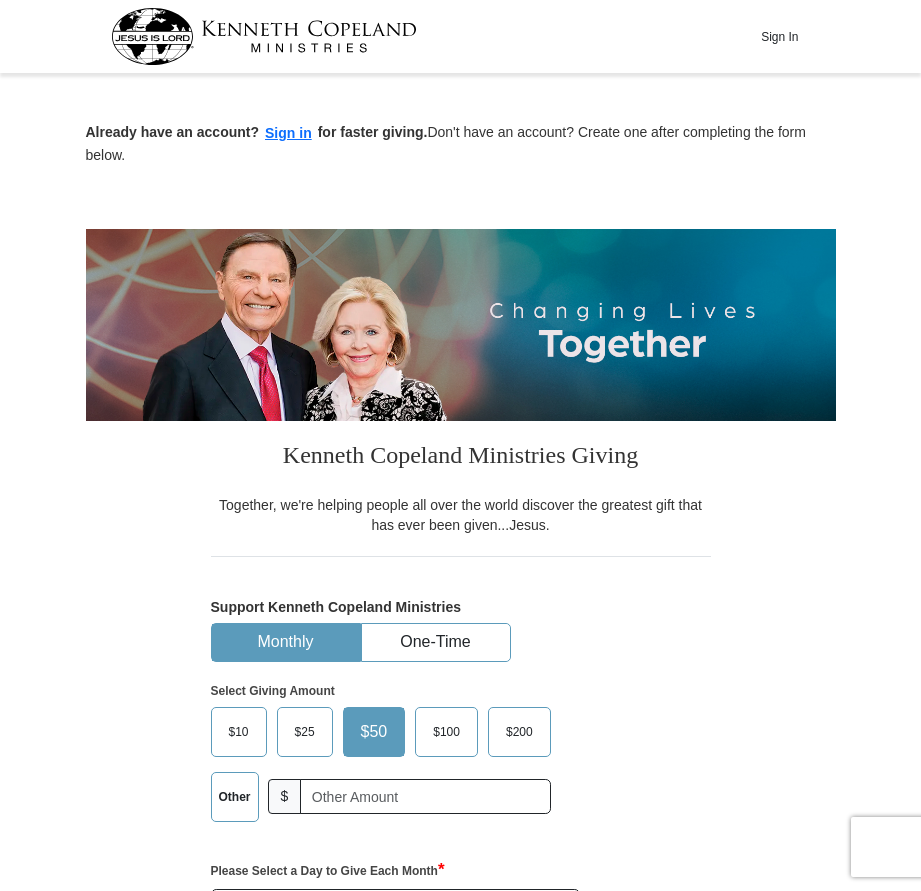 scroll, scrollTop: 0, scrollLeft: 0, axis: both 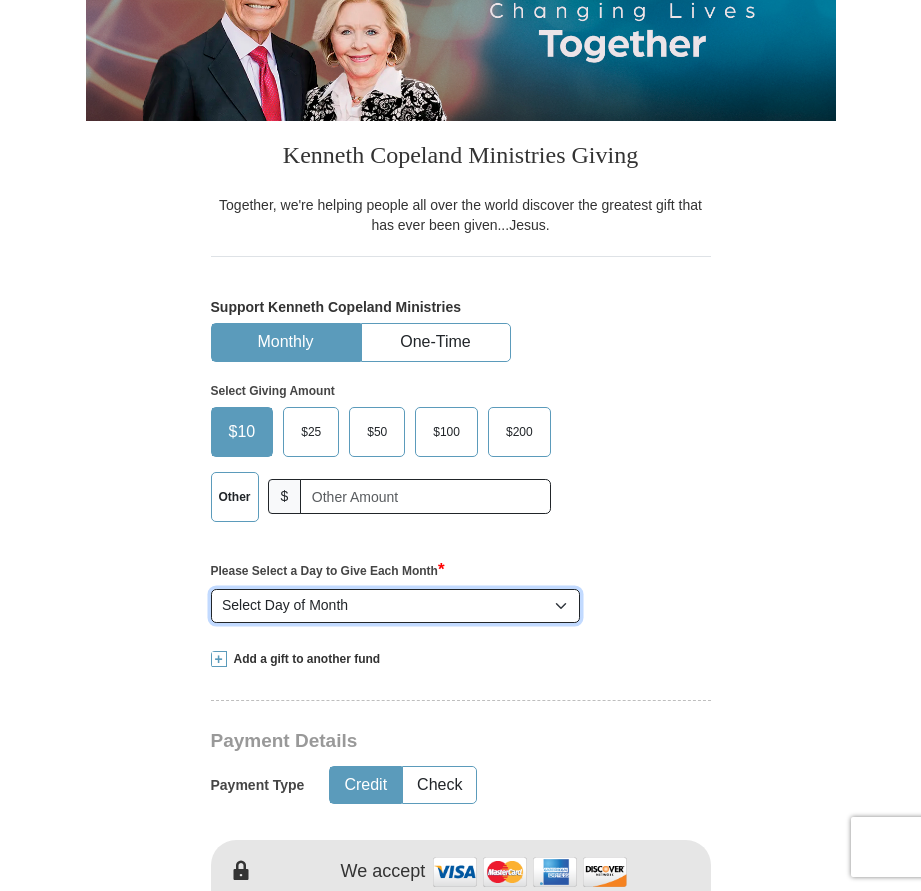 click on "Select Day of Month
1
2
3
4
5
6
7
8
9
10
11
12
13
14
15
16
17
18
19 20 21 22 23 24 25 26 27 28" at bounding box center (396, 606) 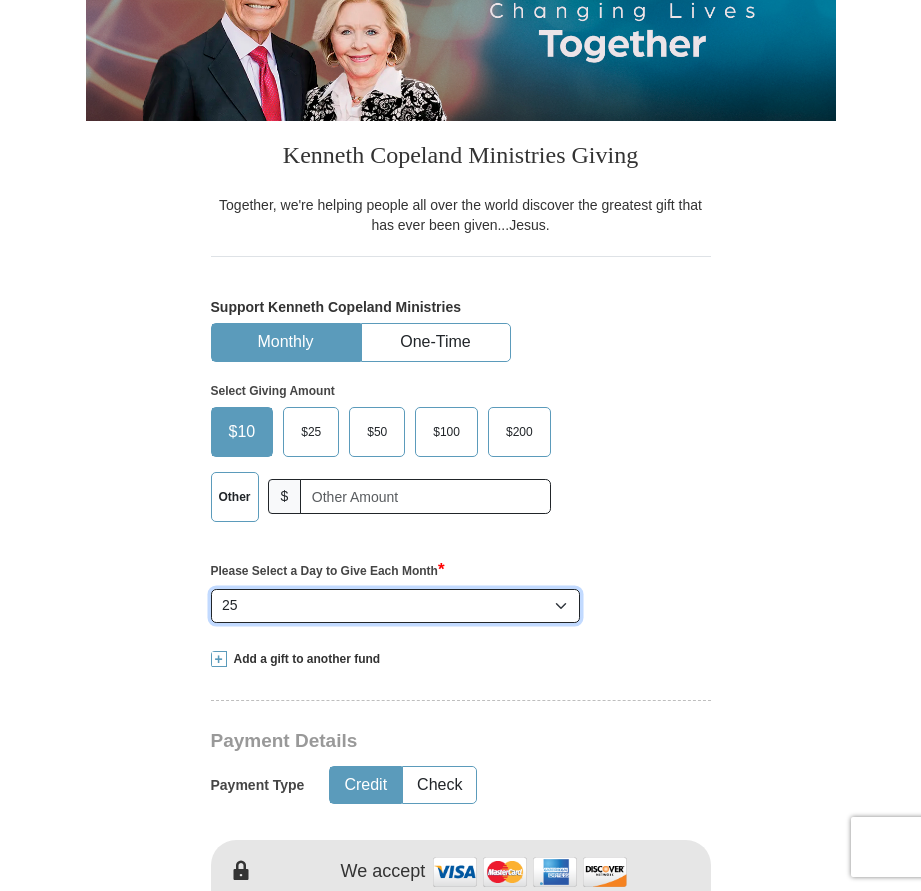 click on "Select Day of Month
1
2
3
4
5
6
7
8
9
10
11
12
13
14
15
16
17
18
19 20 21 22 23 24 25 26 27 28" at bounding box center [396, 606] 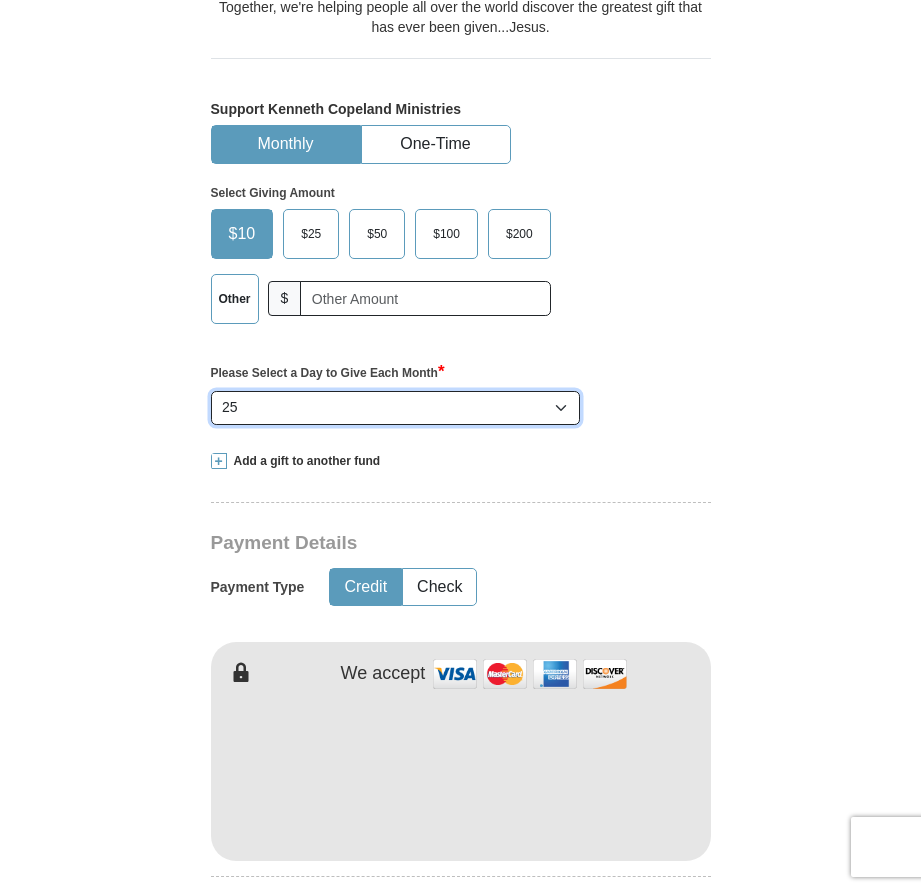 scroll, scrollTop: 500, scrollLeft: 0, axis: vertical 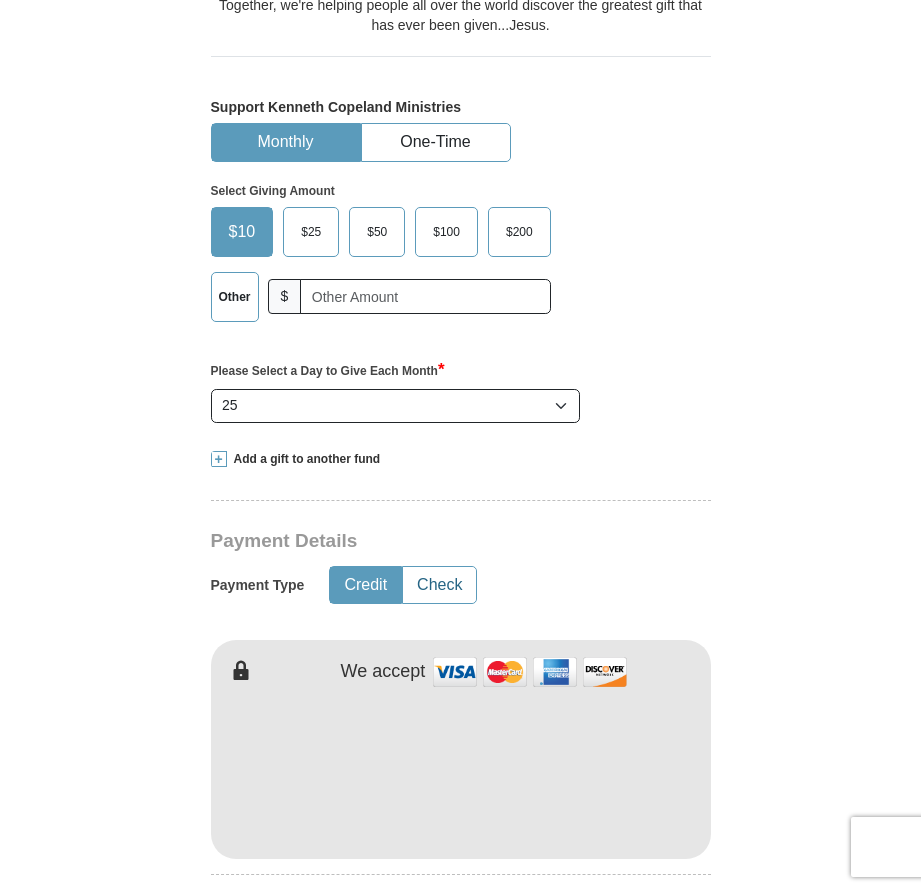 click on "Check" at bounding box center (439, 585) 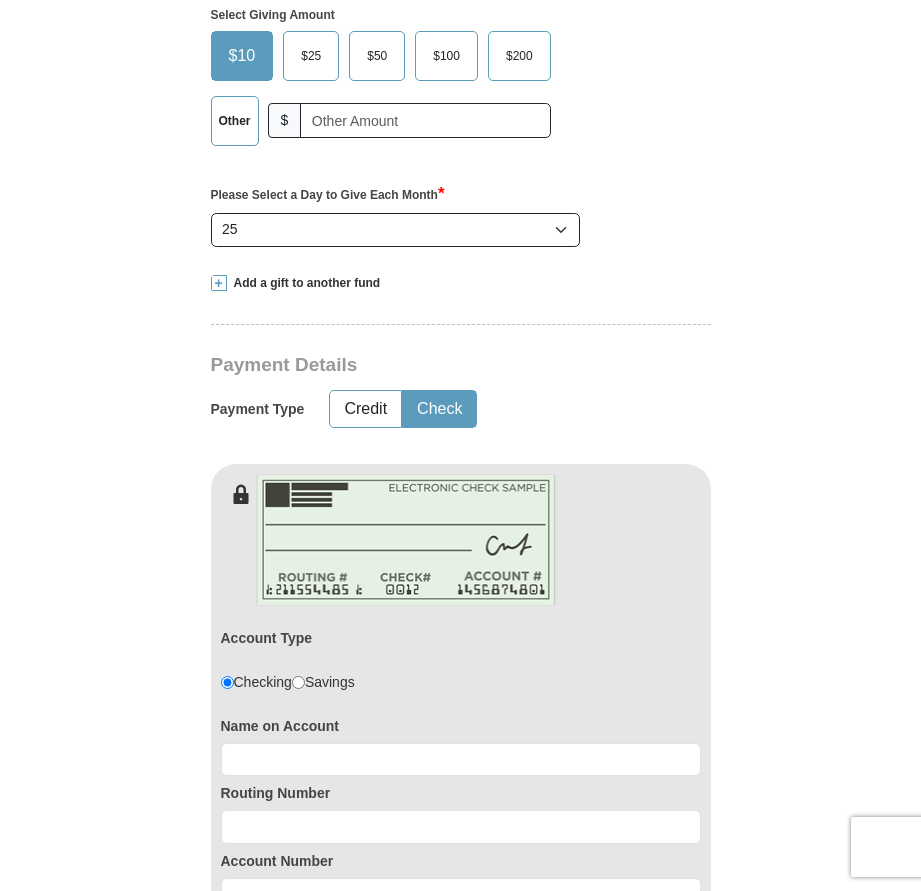scroll, scrollTop: 700, scrollLeft: 0, axis: vertical 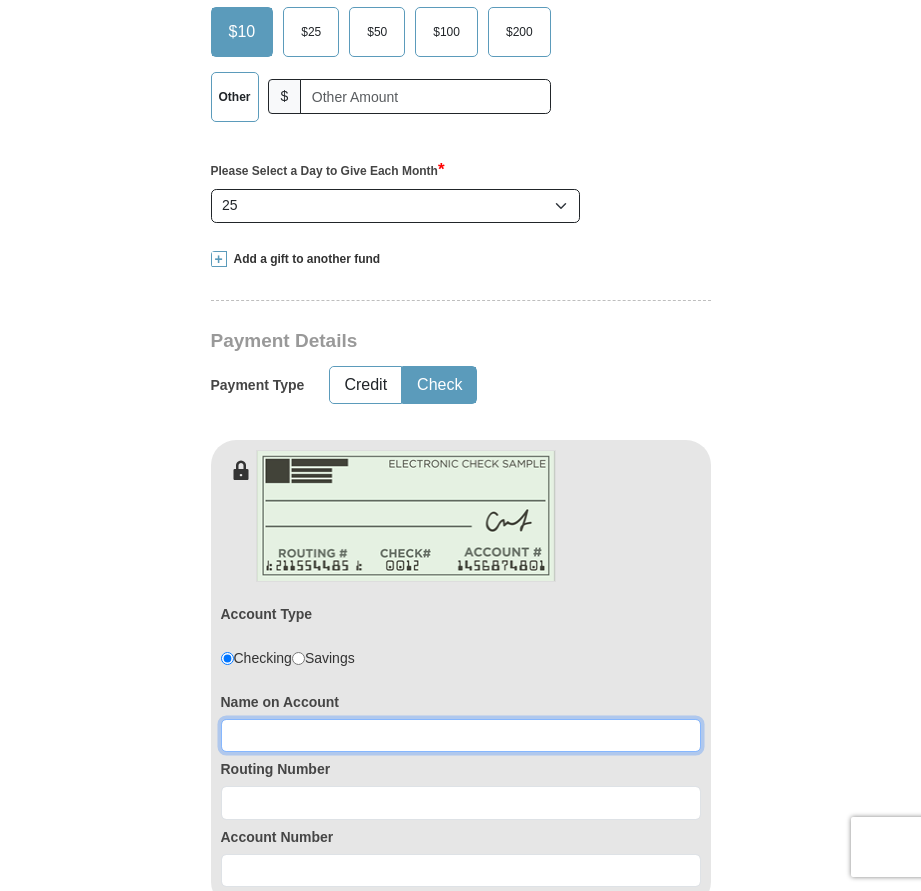 click at bounding box center (461, 736) 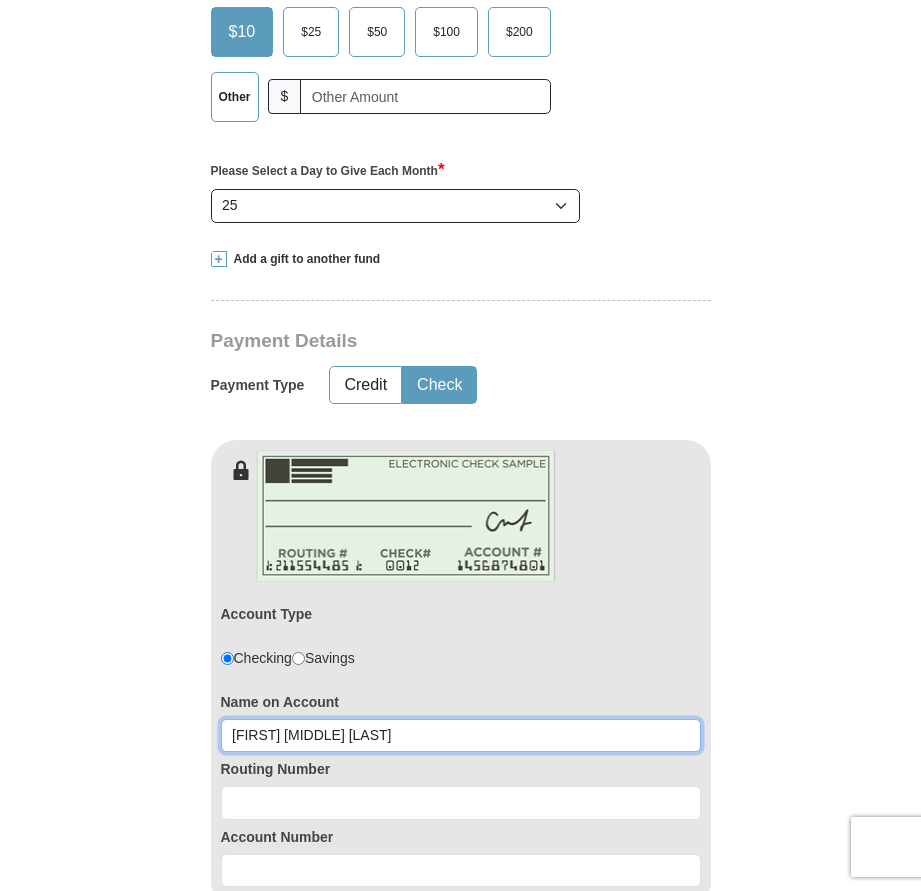 type on "[FIRST] [MIDDLE] [LAST]" 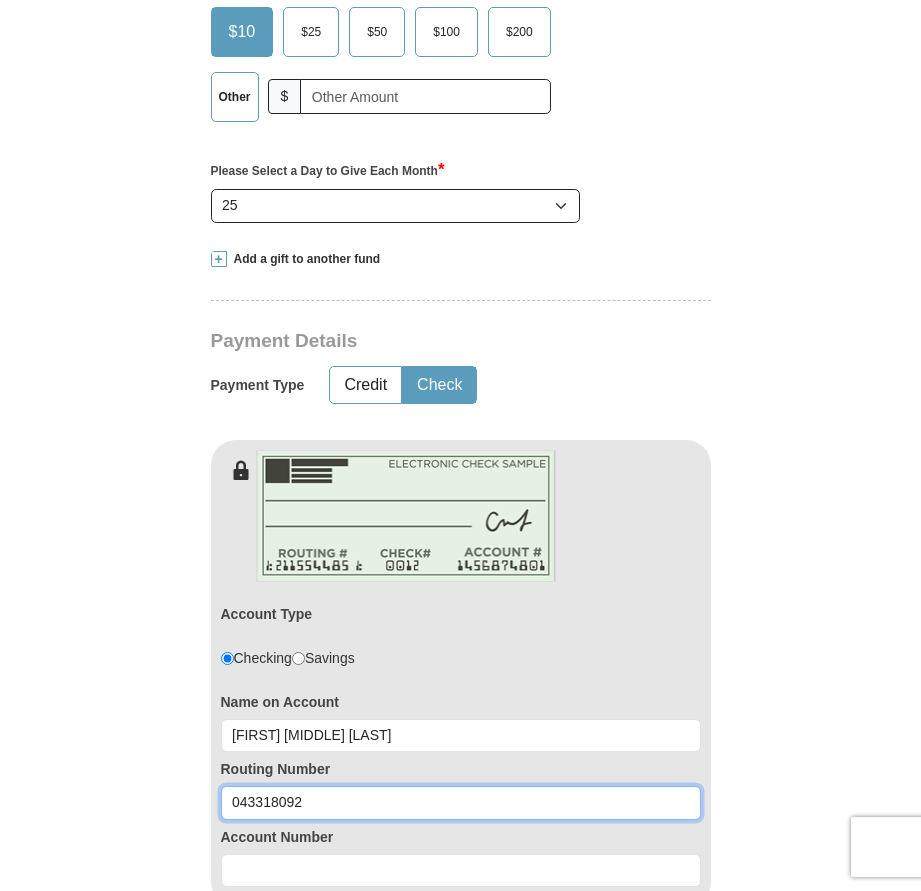 type on "043318092" 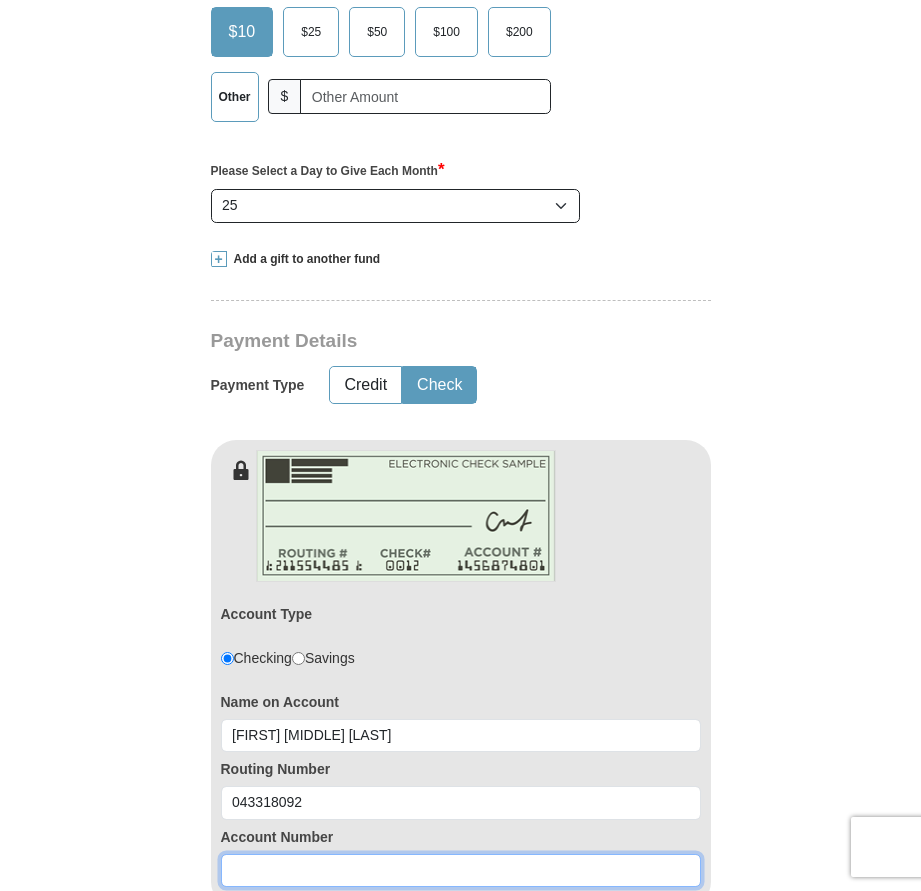 click at bounding box center (461, 871) 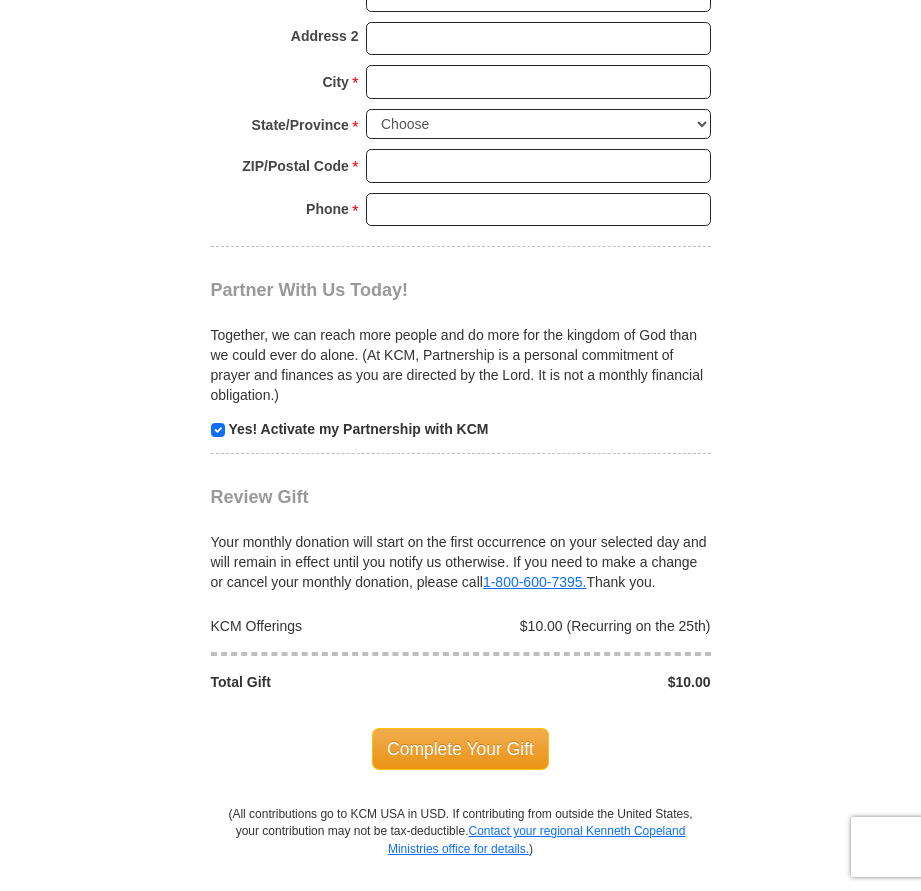 scroll, scrollTop: 1900, scrollLeft: 0, axis: vertical 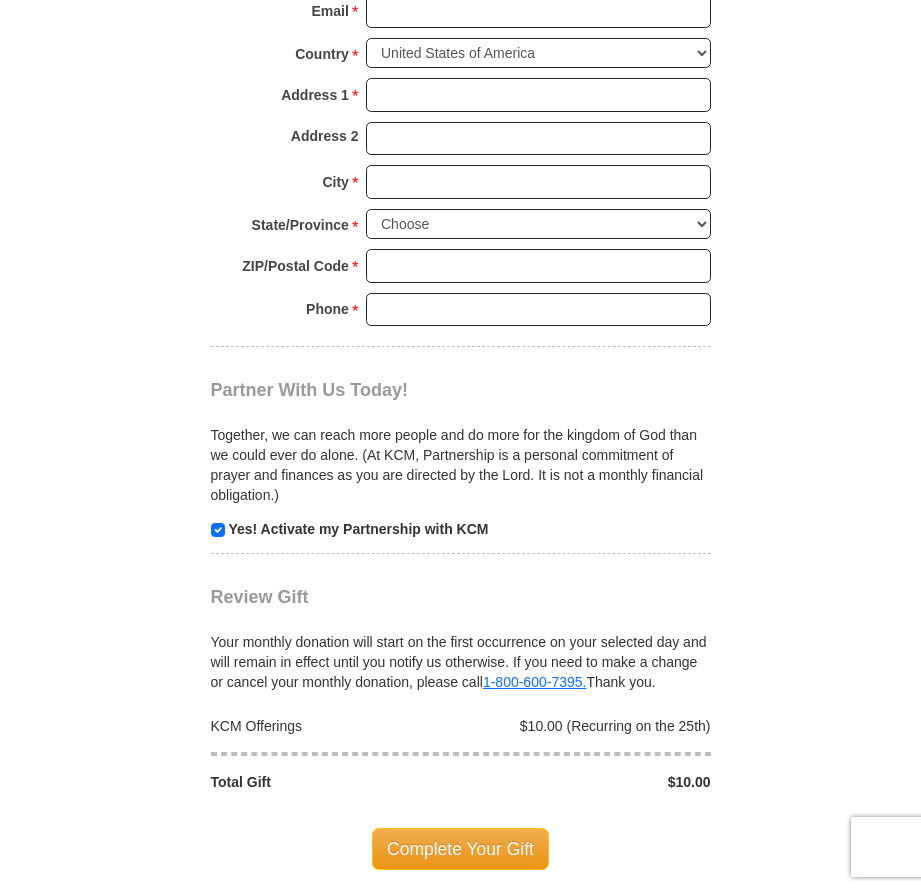 type on "22820975" 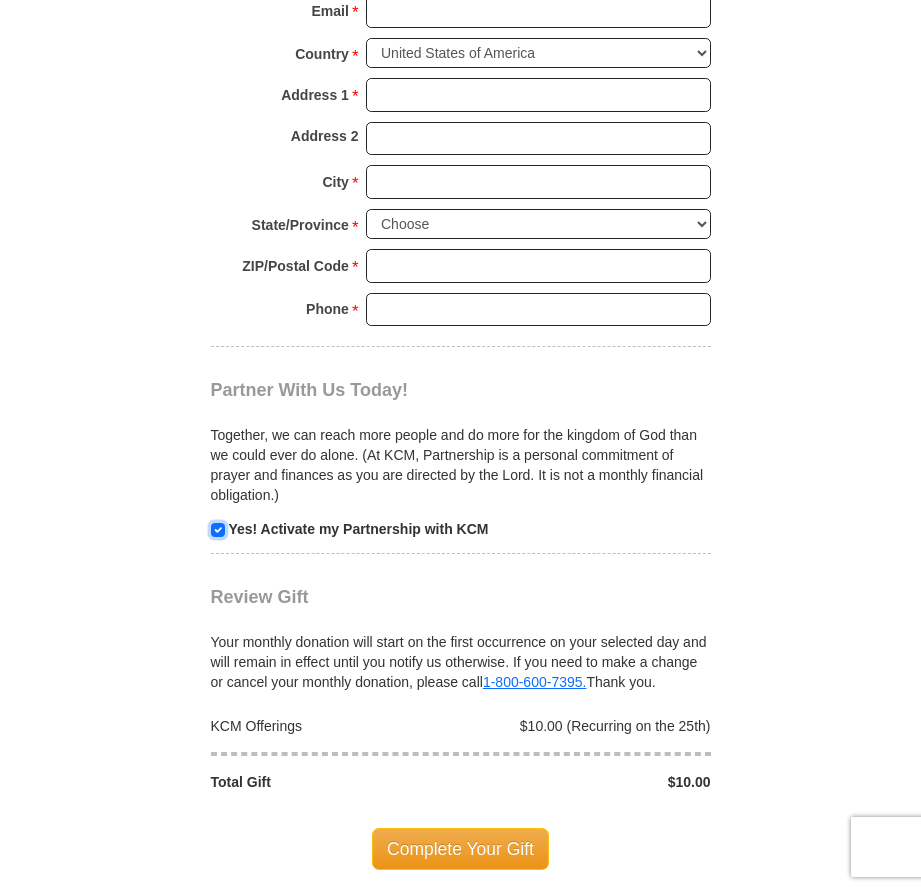 click at bounding box center (218, 530) 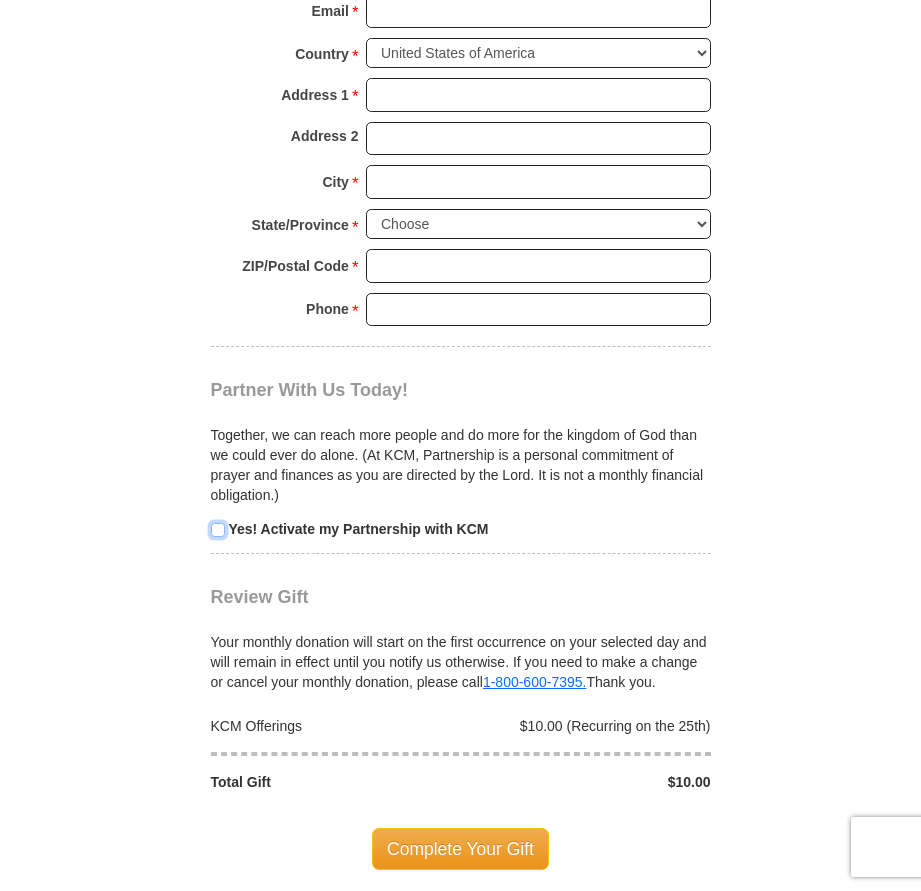 click at bounding box center [218, 530] 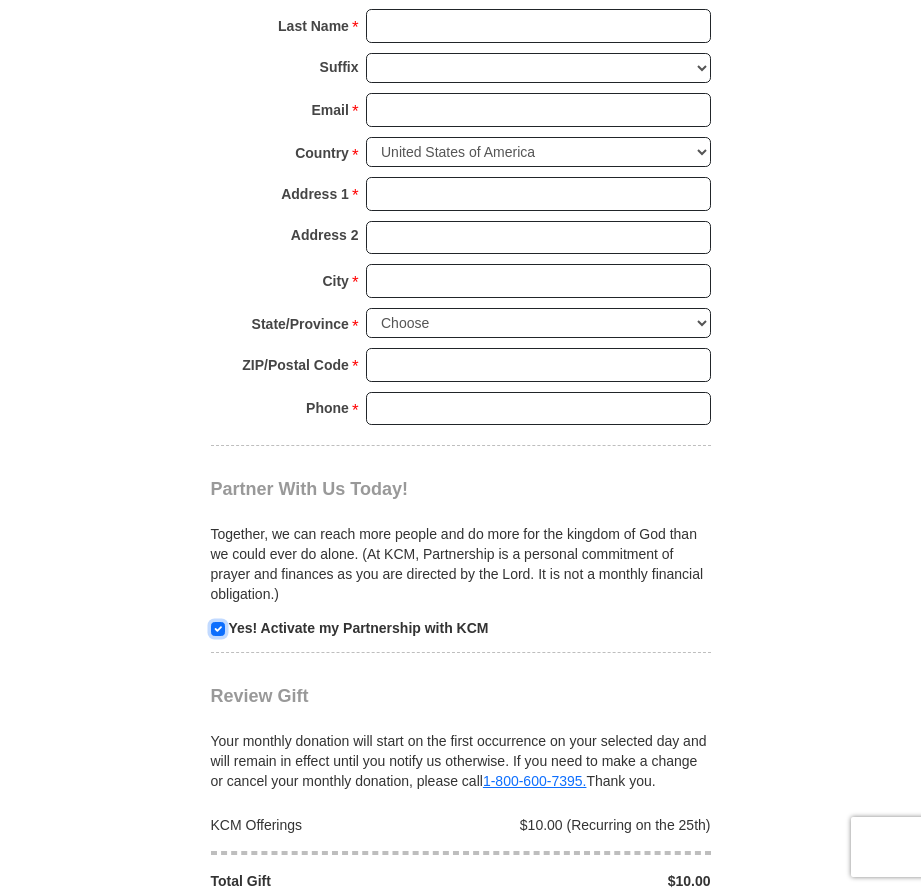 scroll, scrollTop: 1600, scrollLeft: 0, axis: vertical 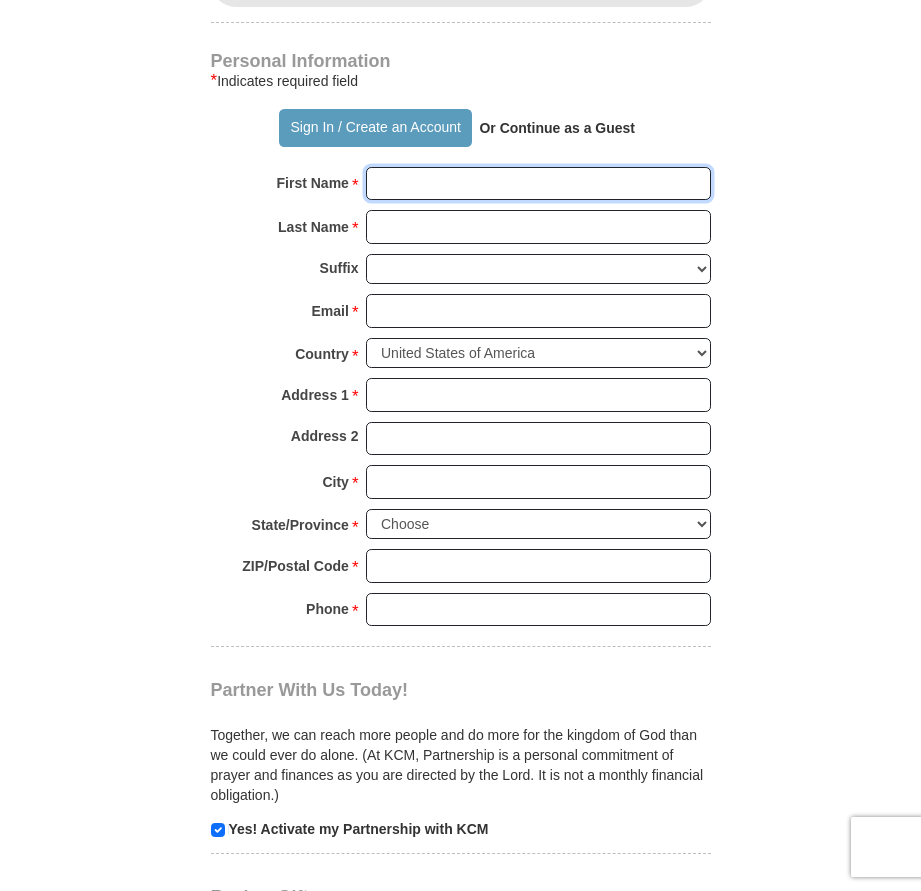 click on "First Name
*" at bounding box center [538, 184] 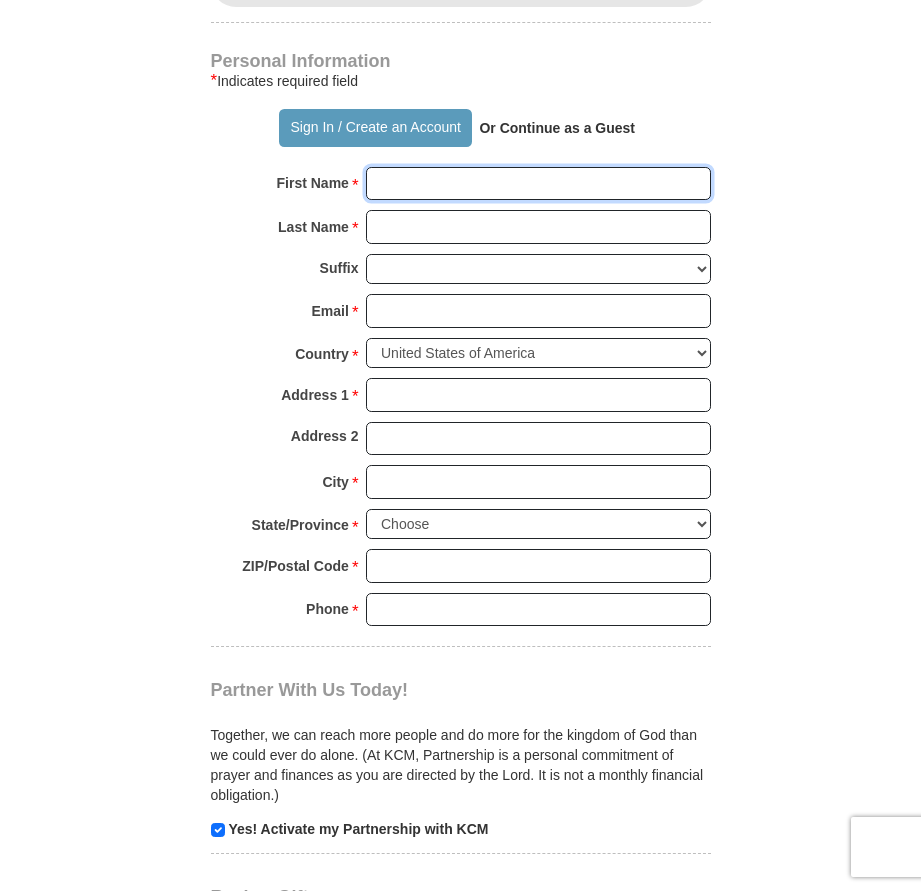 type on "Marcel" 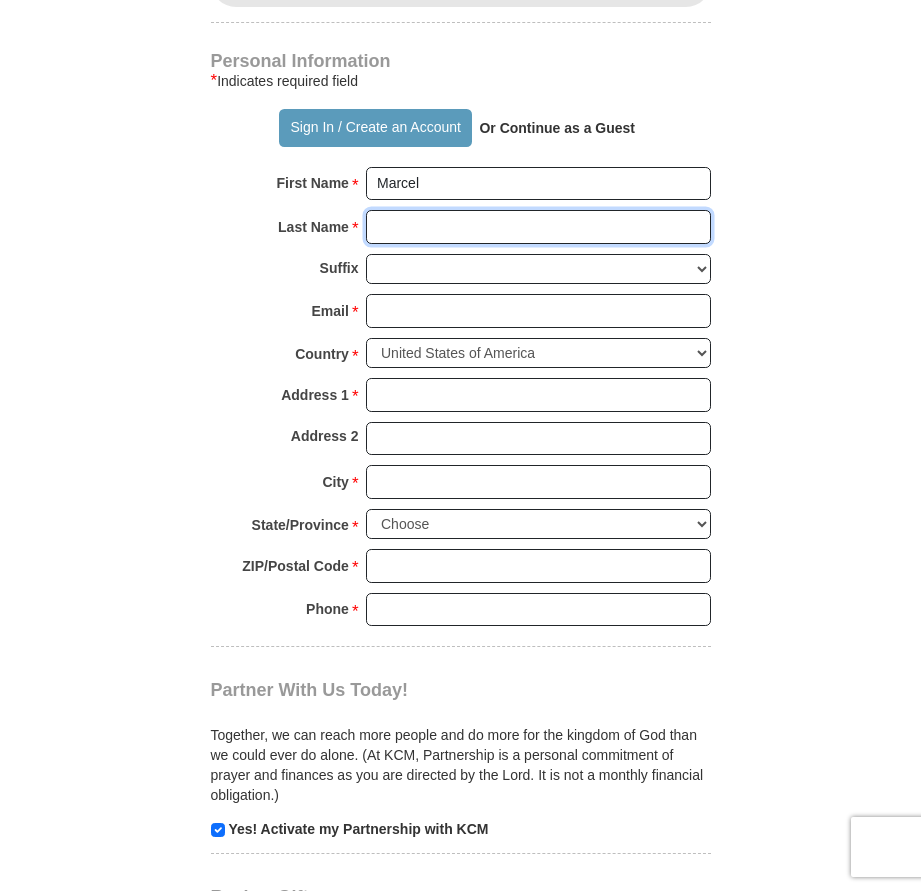 type on "Moore" 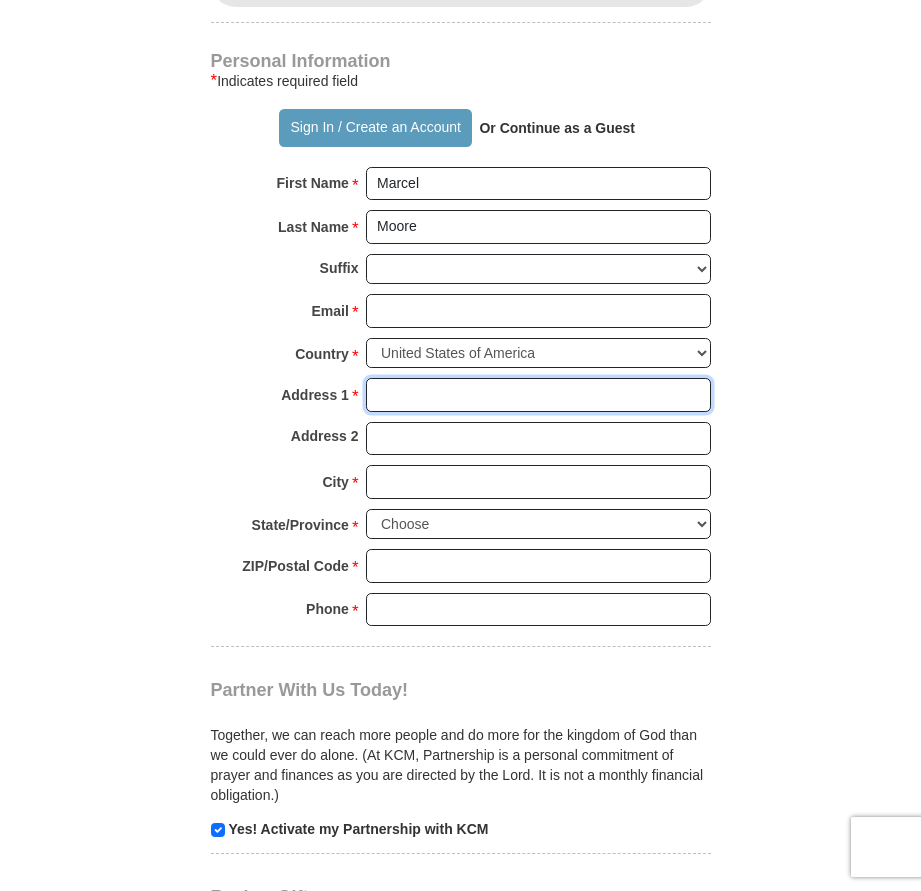 type on "107 Lincoln Blvd" 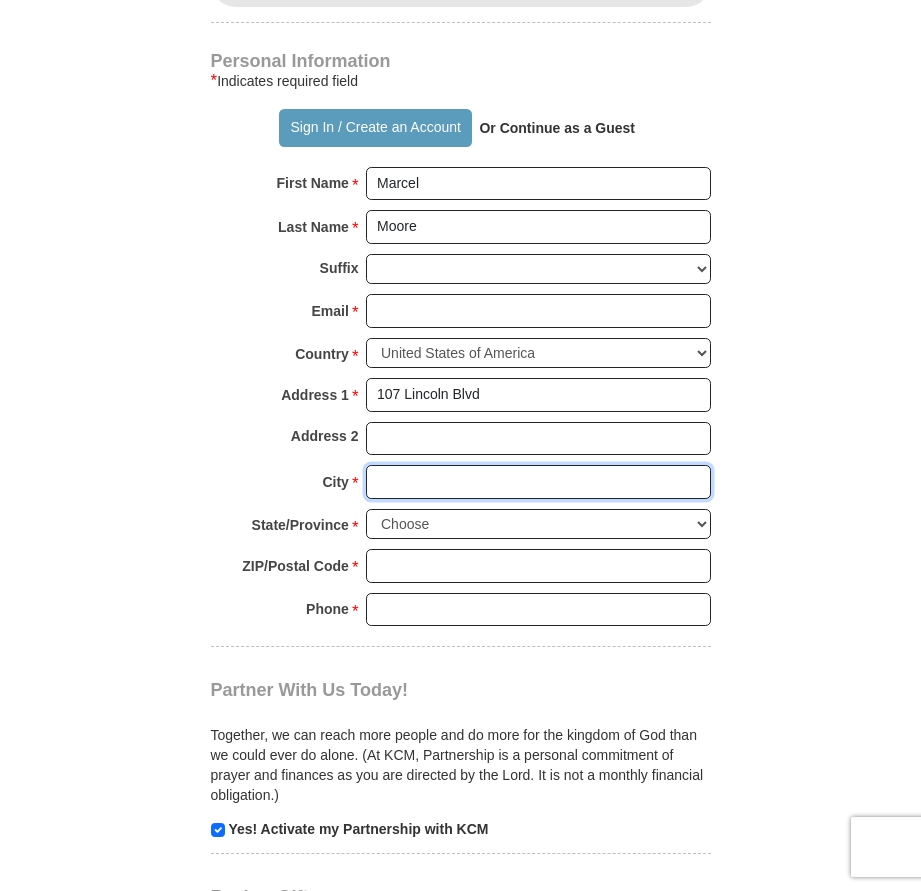 type on "New Kenington" 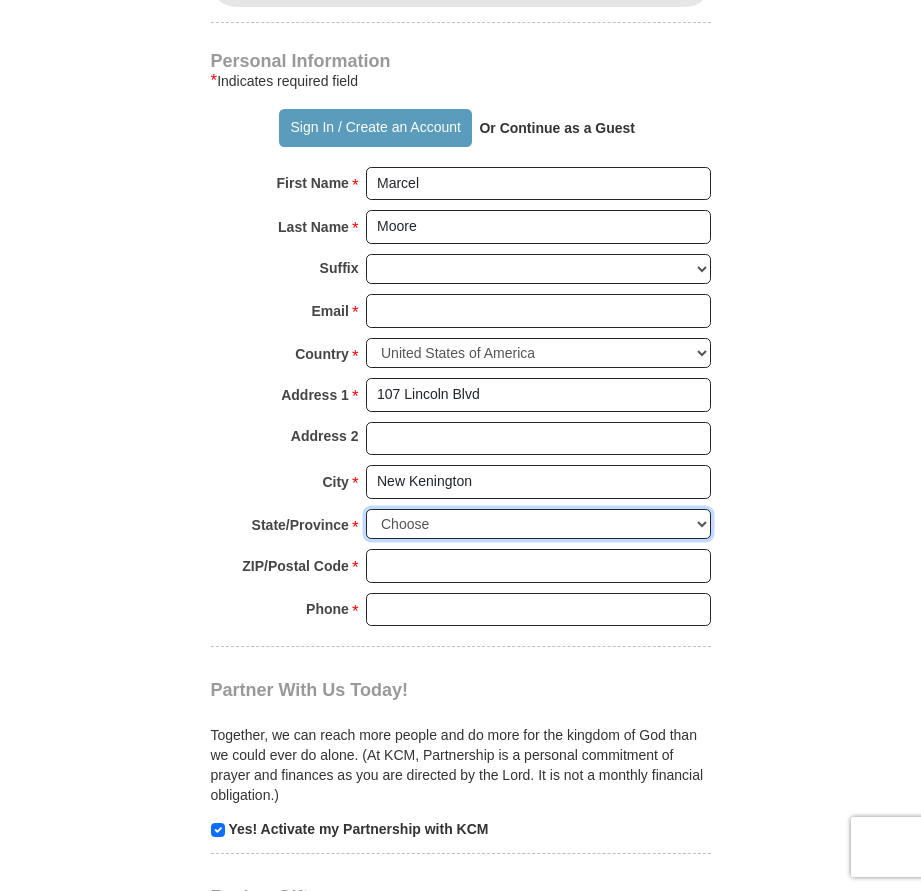 select on "PA" 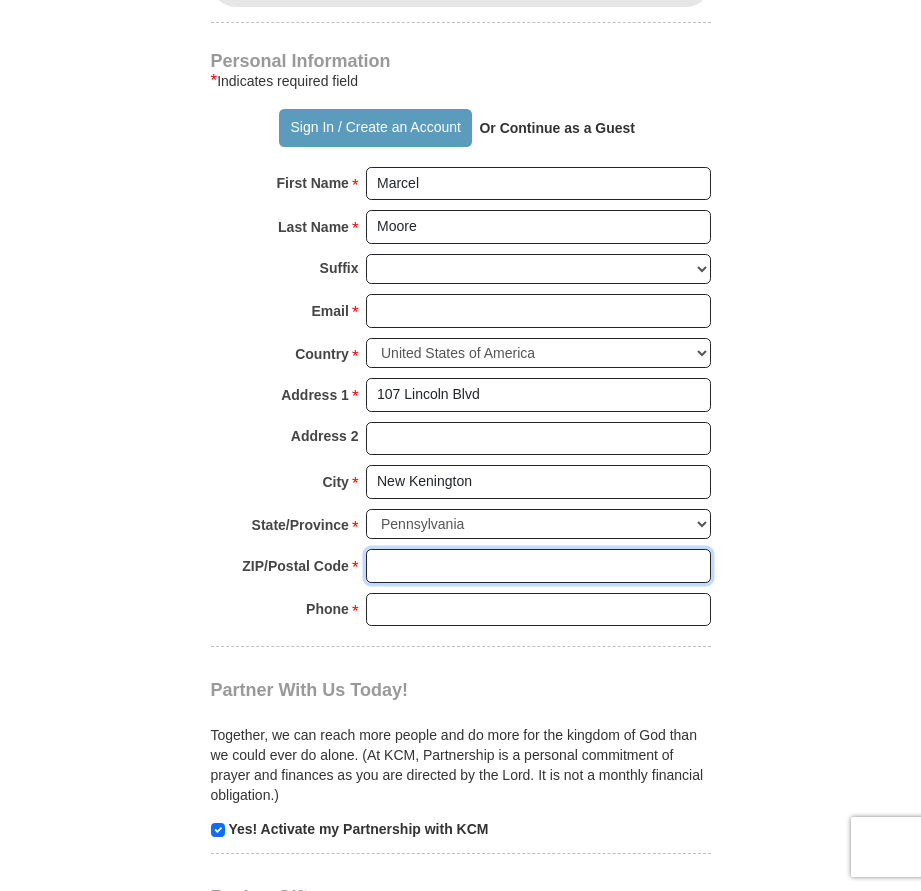 type on "15068" 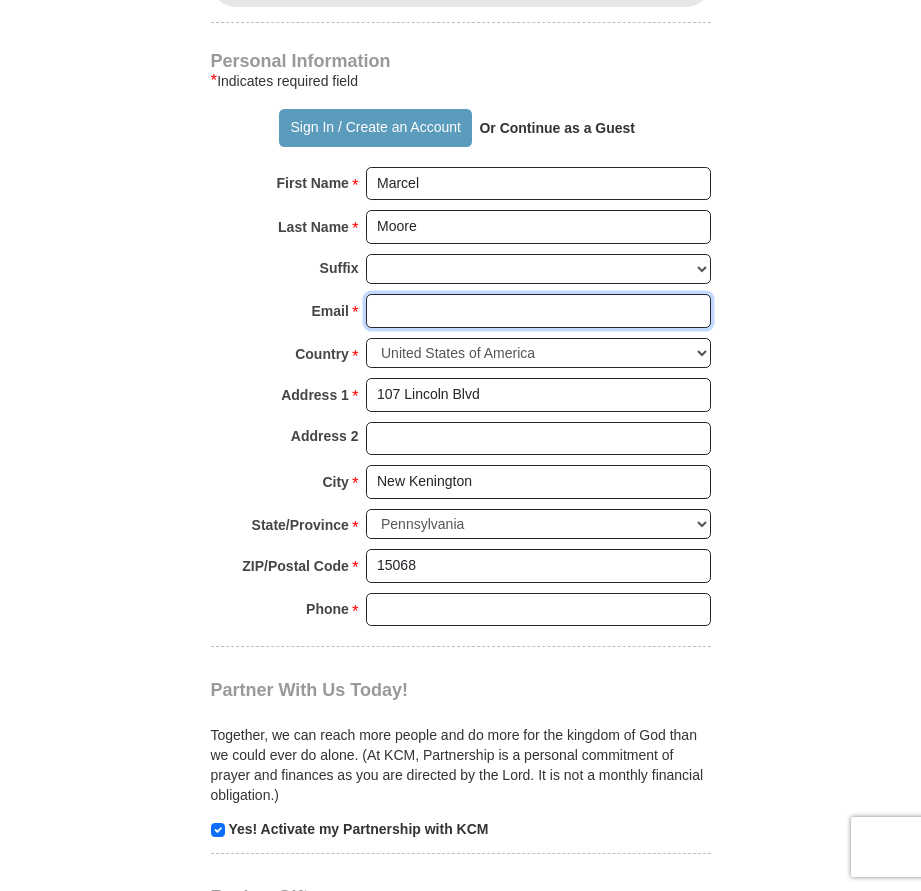 click on "Email
*" at bounding box center (538, 311) 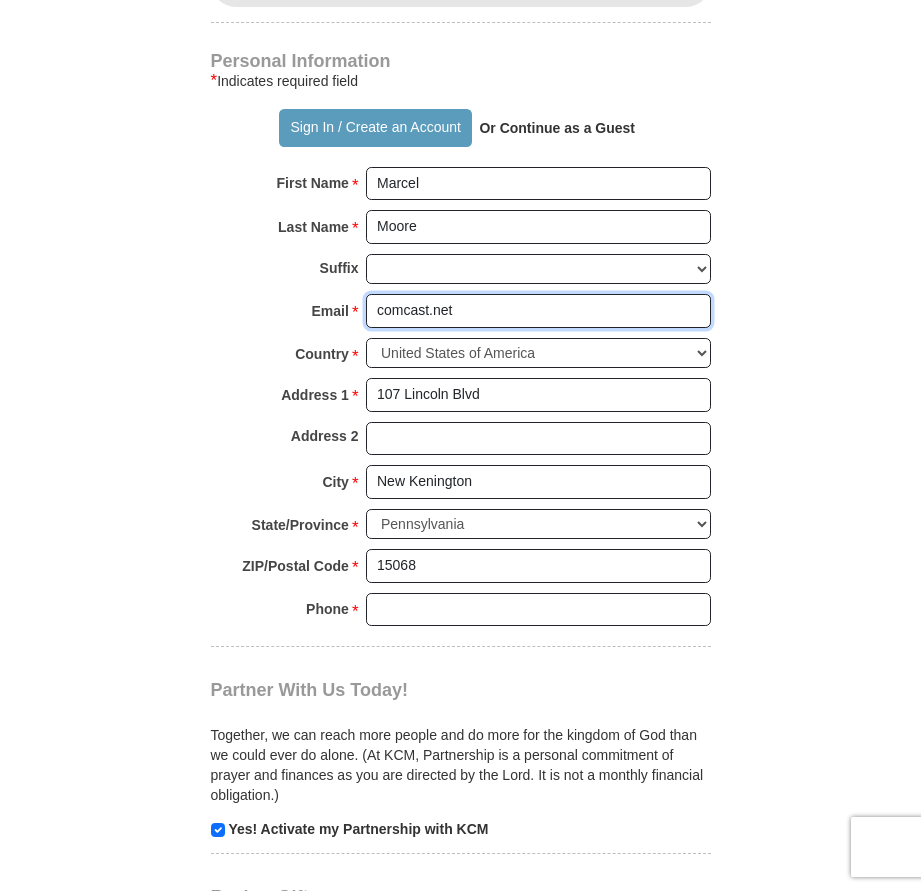 type on "comcast.net" 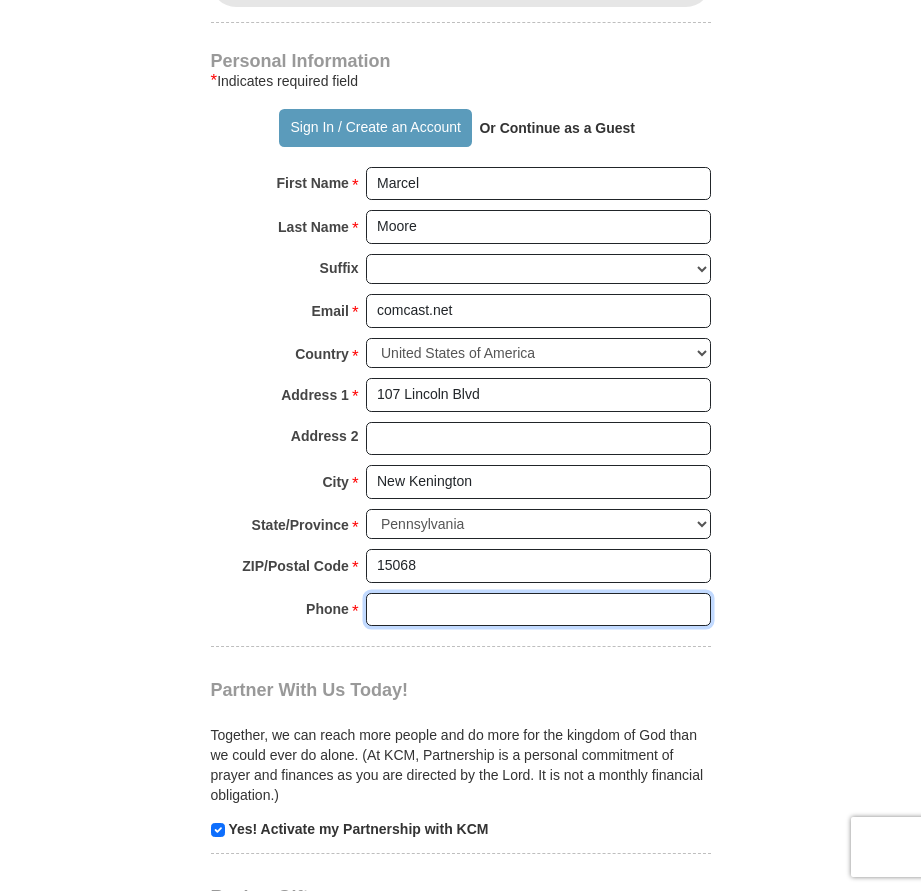 click on "Phone
*
*" at bounding box center [538, 610] 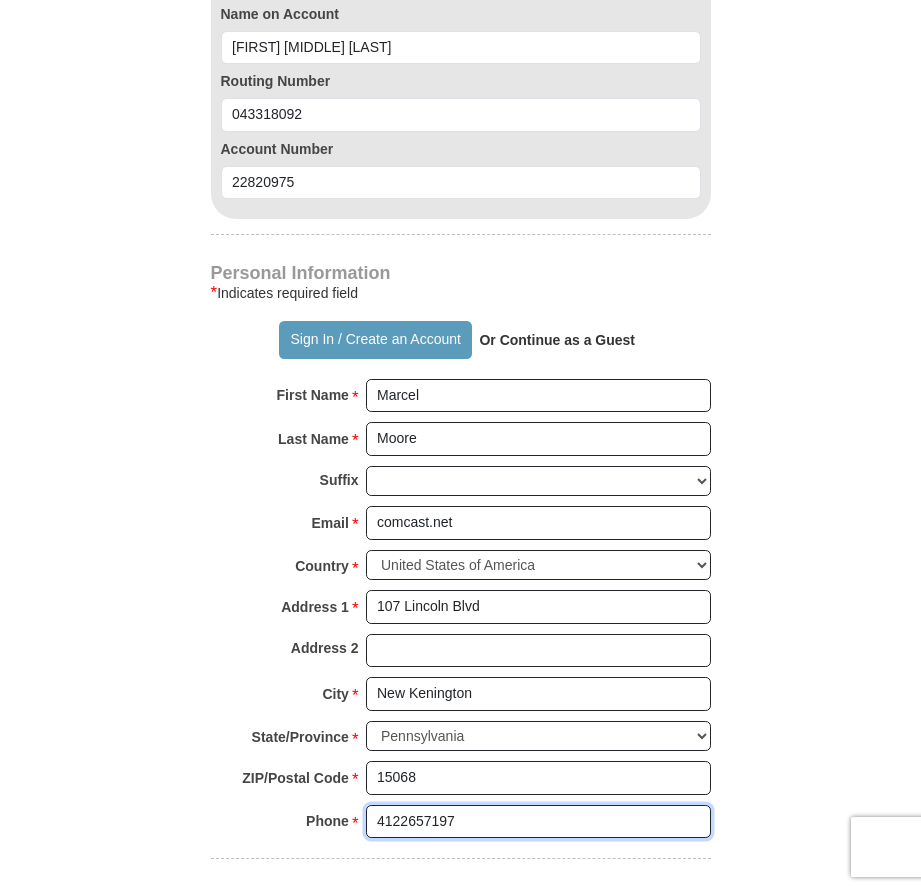 scroll, scrollTop: 1400, scrollLeft: 0, axis: vertical 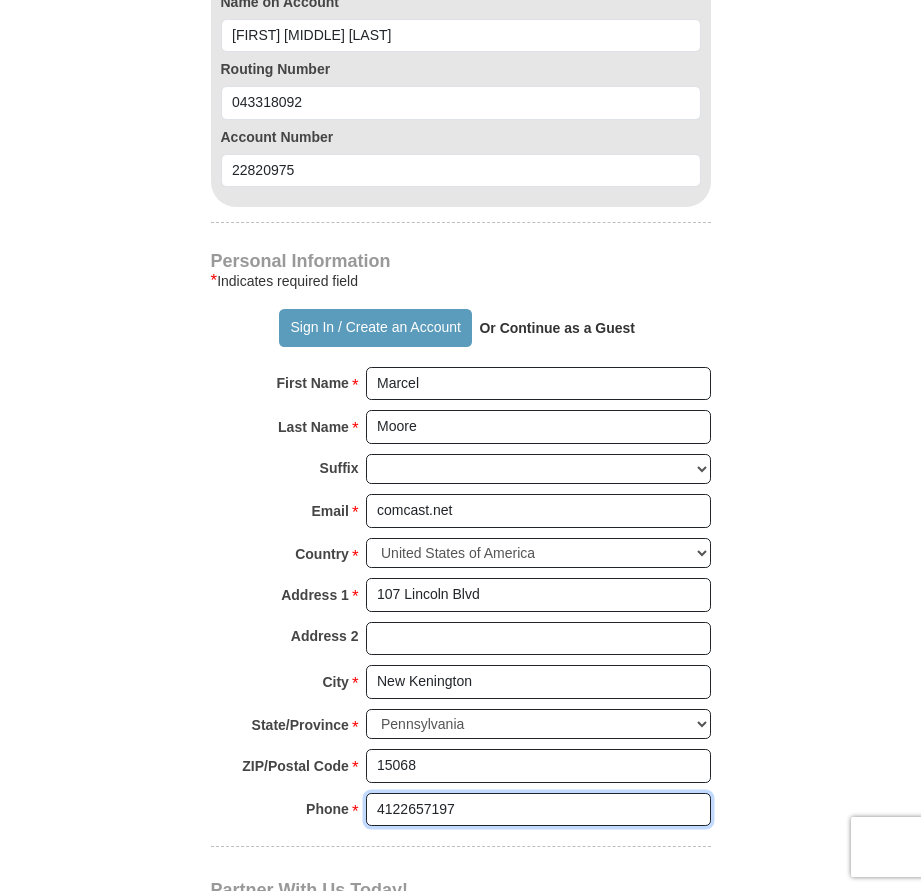 type on "4122657197" 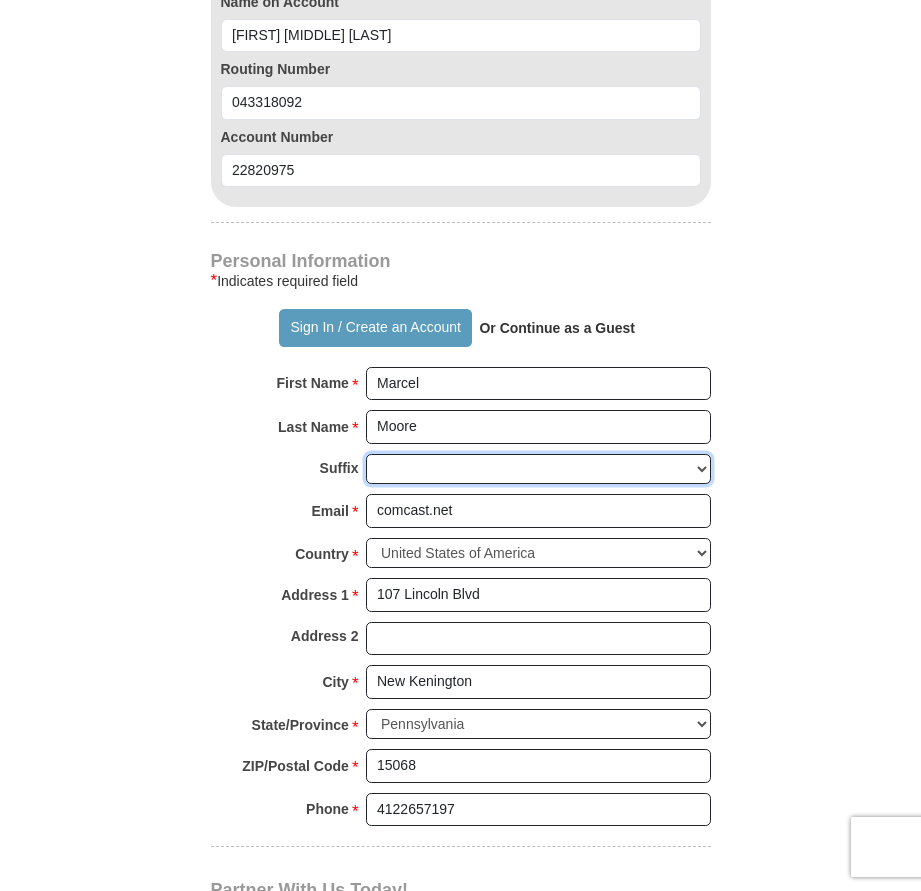 click on "Jr Sr I II III IV V VI" at bounding box center (538, 469) 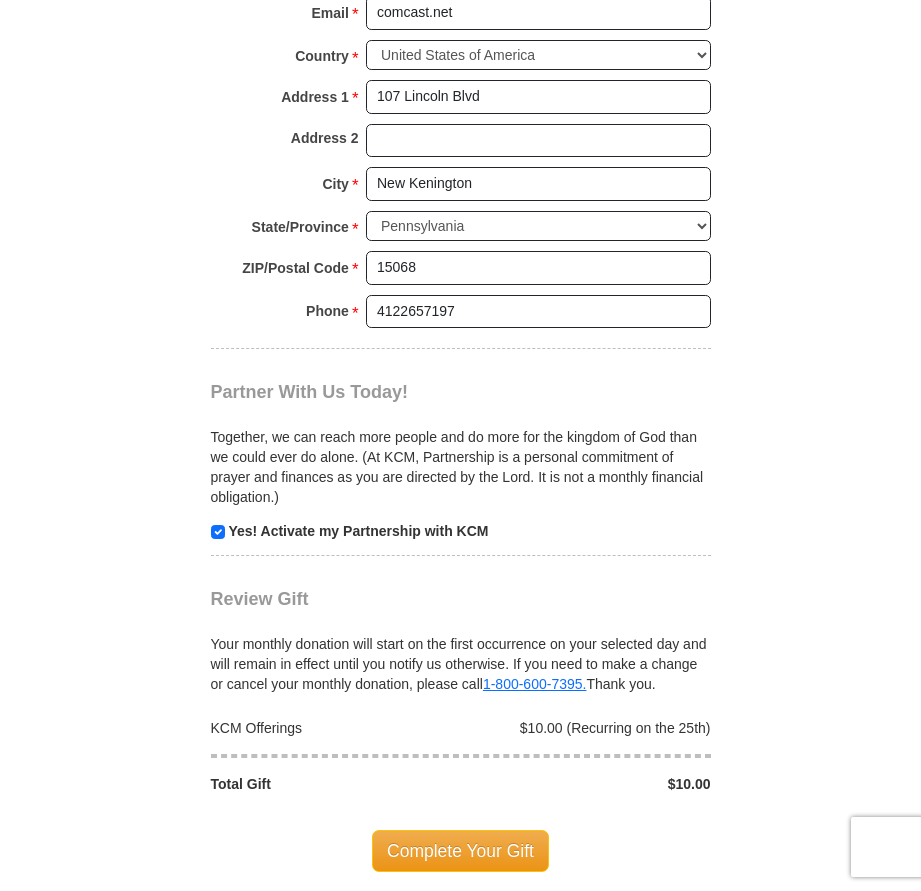scroll, scrollTop: 1900, scrollLeft: 0, axis: vertical 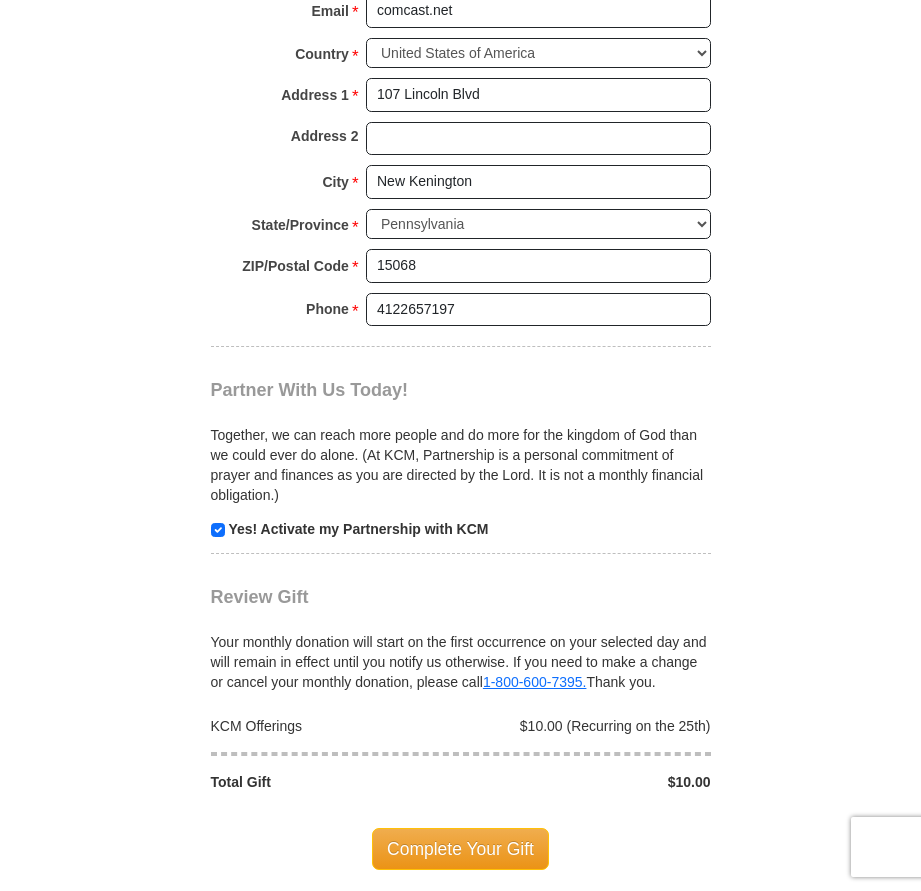 click on "Complete Your Gift" at bounding box center [460, 849] 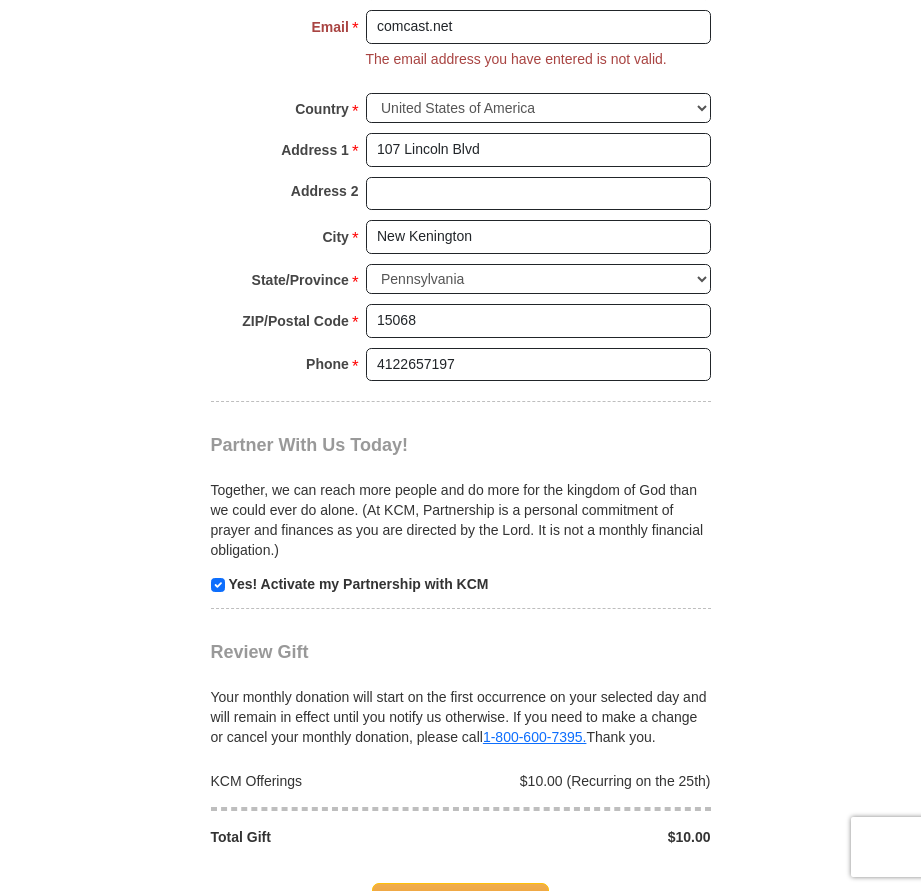 scroll, scrollTop: 1879, scrollLeft: 0, axis: vertical 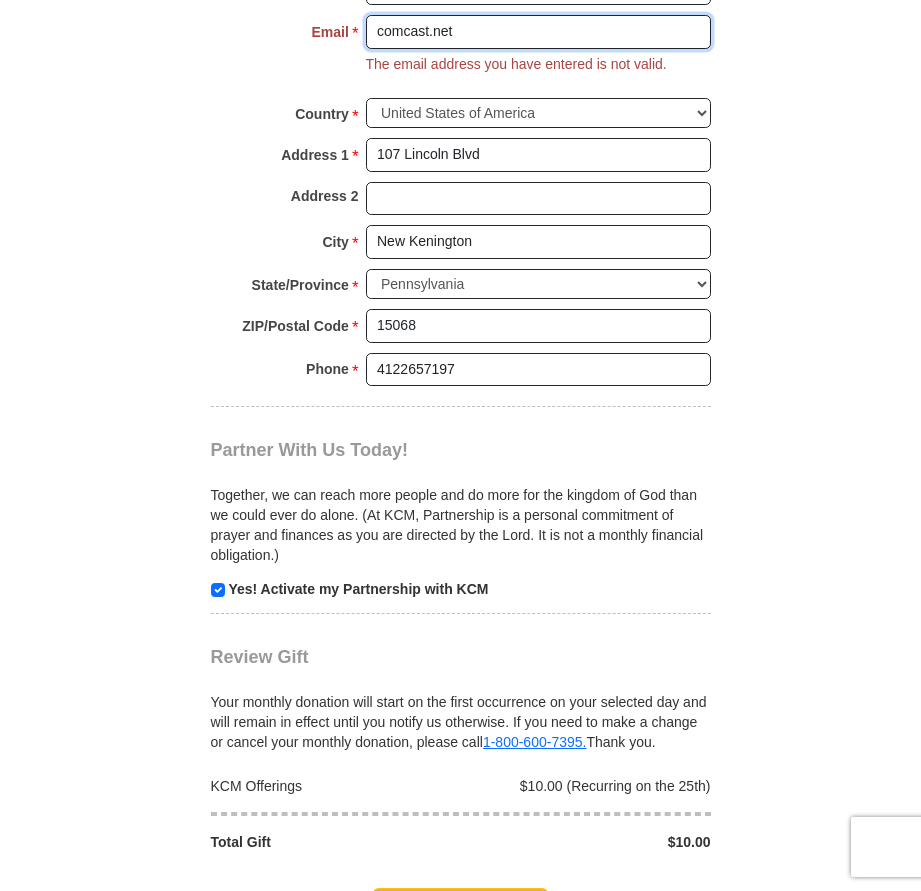 click on "comcast.net" at bounding box center (538, 32) 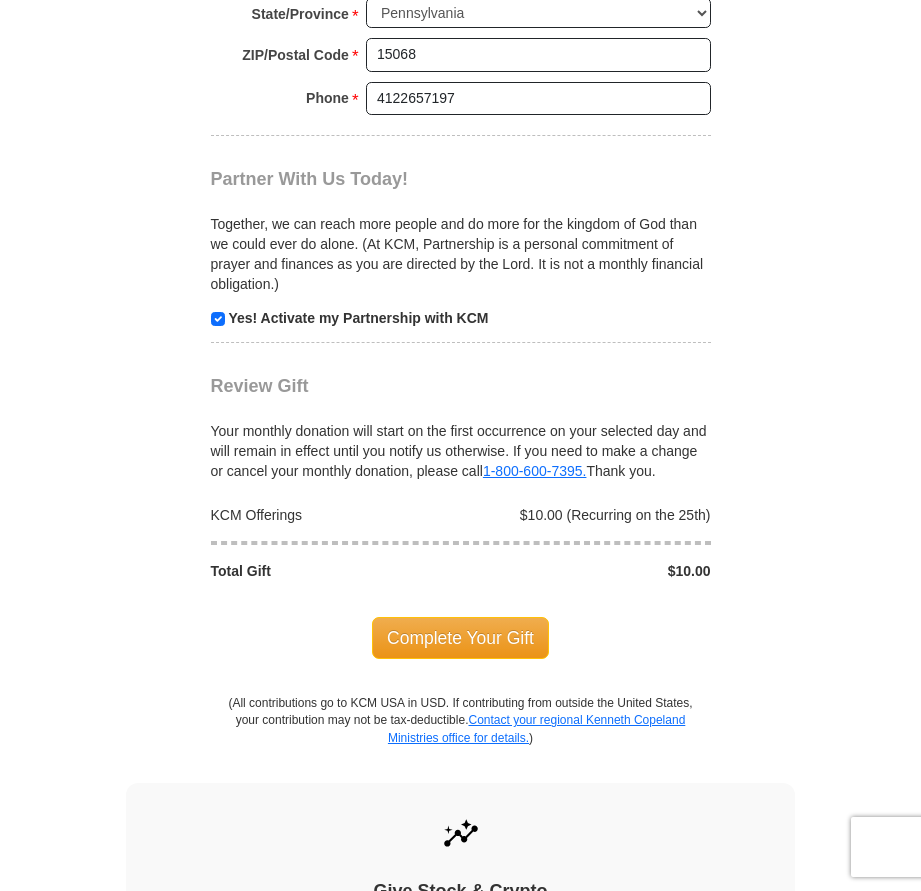 scroll, scrollTop: 2179, scrollLeft: 0, axis: vertical 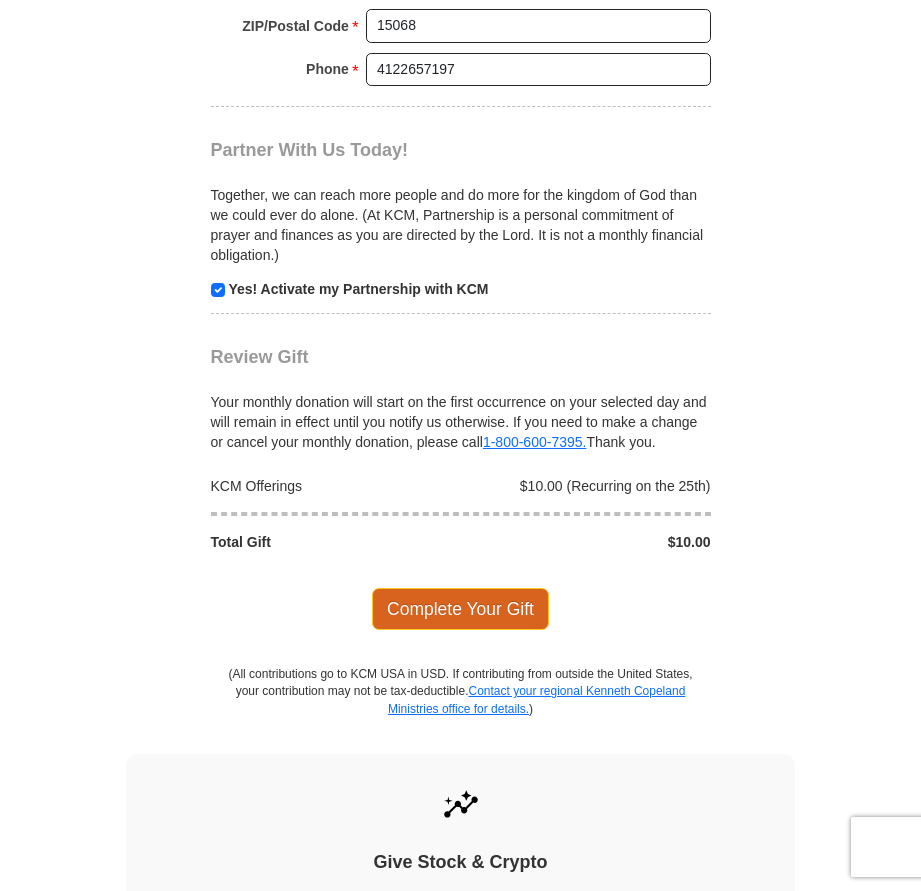 type on "marciemusic@comcast.net" 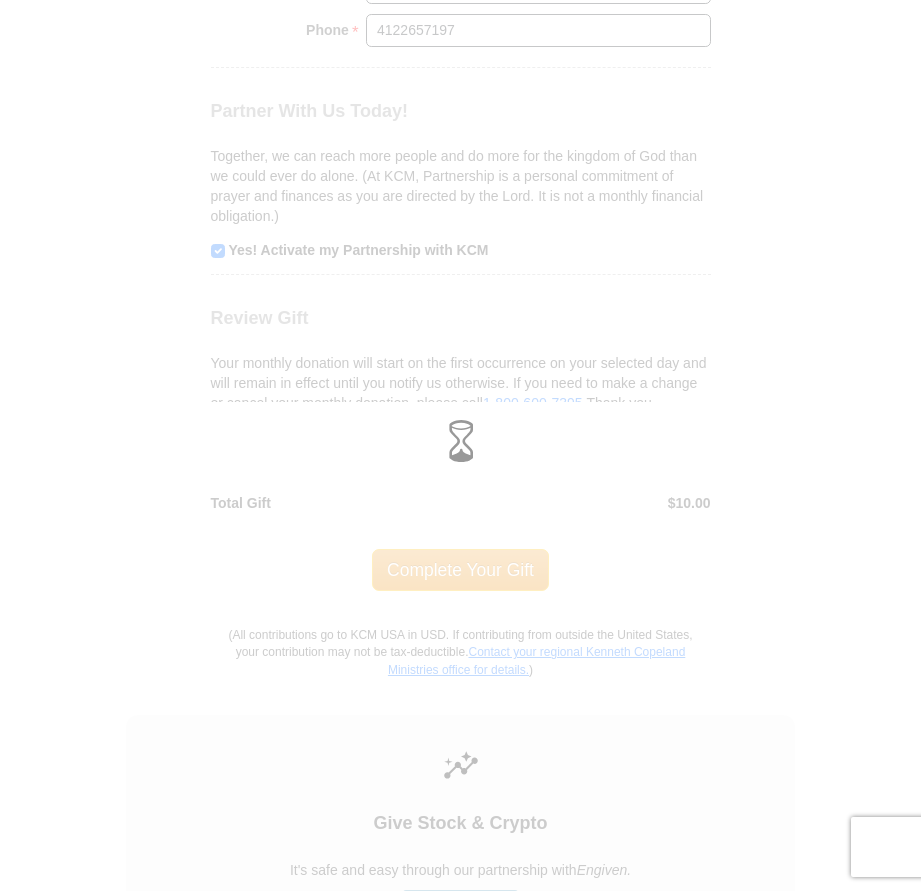scroll, scrollTop: 2140, scrollLeft: 0, axis: vertical 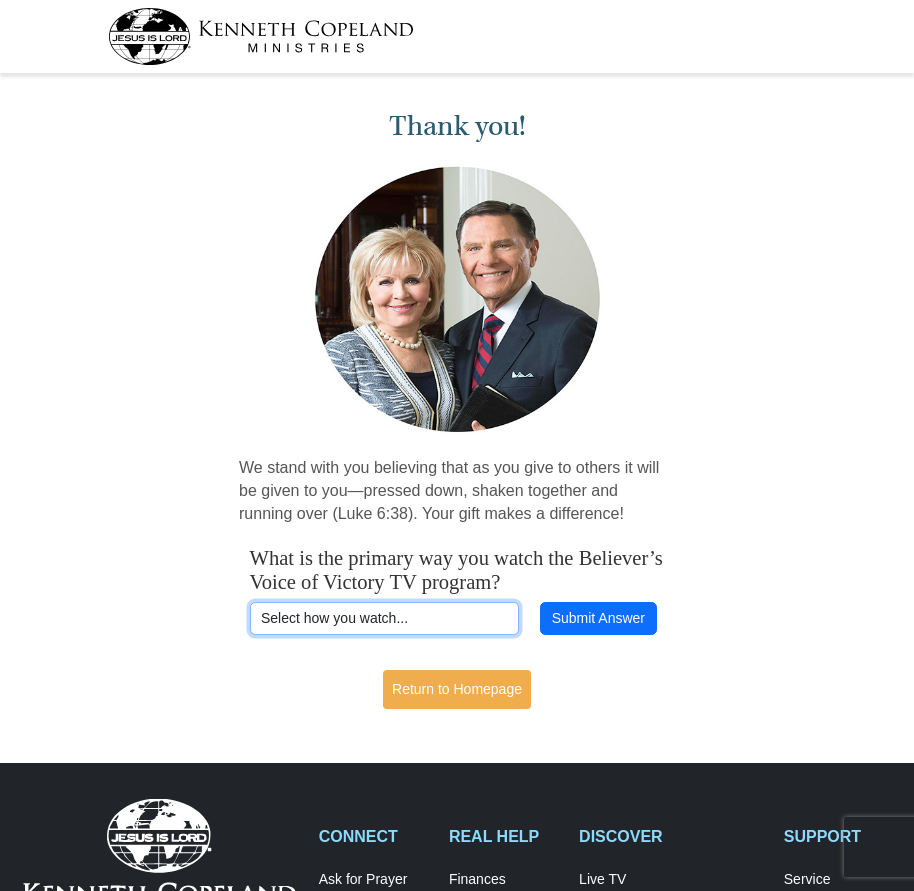 click on "Select how you watch... Daystar Morning Daystar Evening KCM.org GoVictory.com VICTORY Dish Channel 265 VICTORY DIRECTV Channel 366 Roku Streaming Device YouTube" at bounding box center (385, 619) 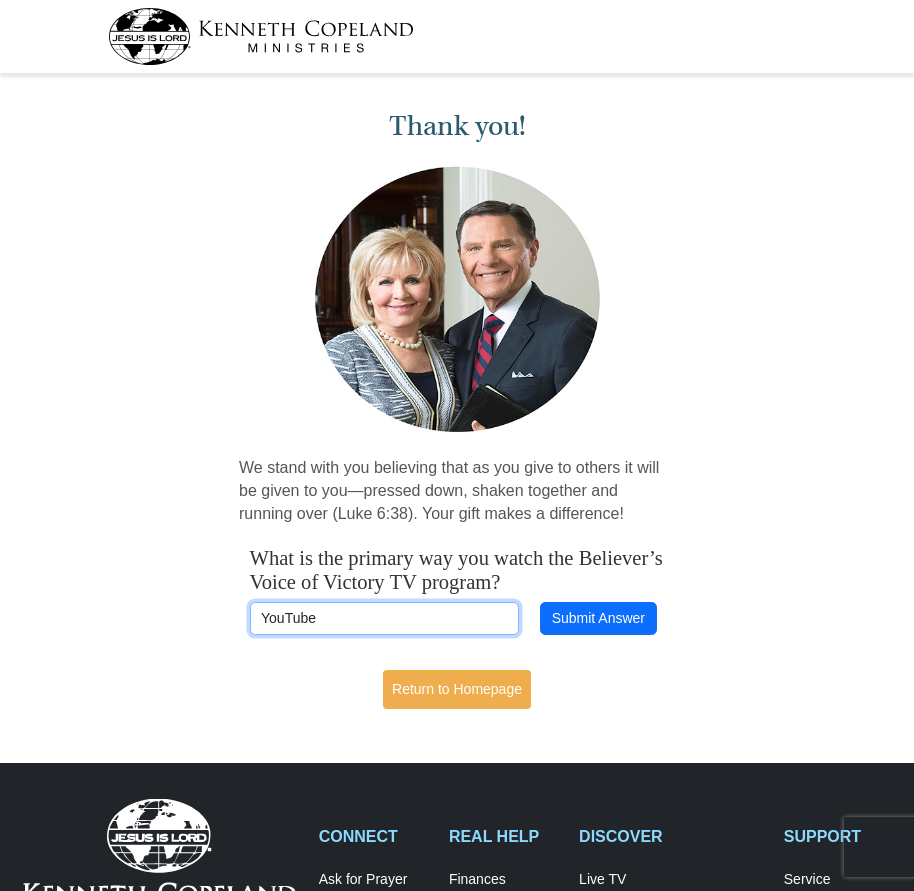 click on "Select how you watch... Daystar Morning Daystar Evening KCM.org GoVictory.com VICTORY Dish Channel 265 VICTORY DIRECTV Channel 366 Roku Streaming Device YouTube" at bounding box center [385, 619] 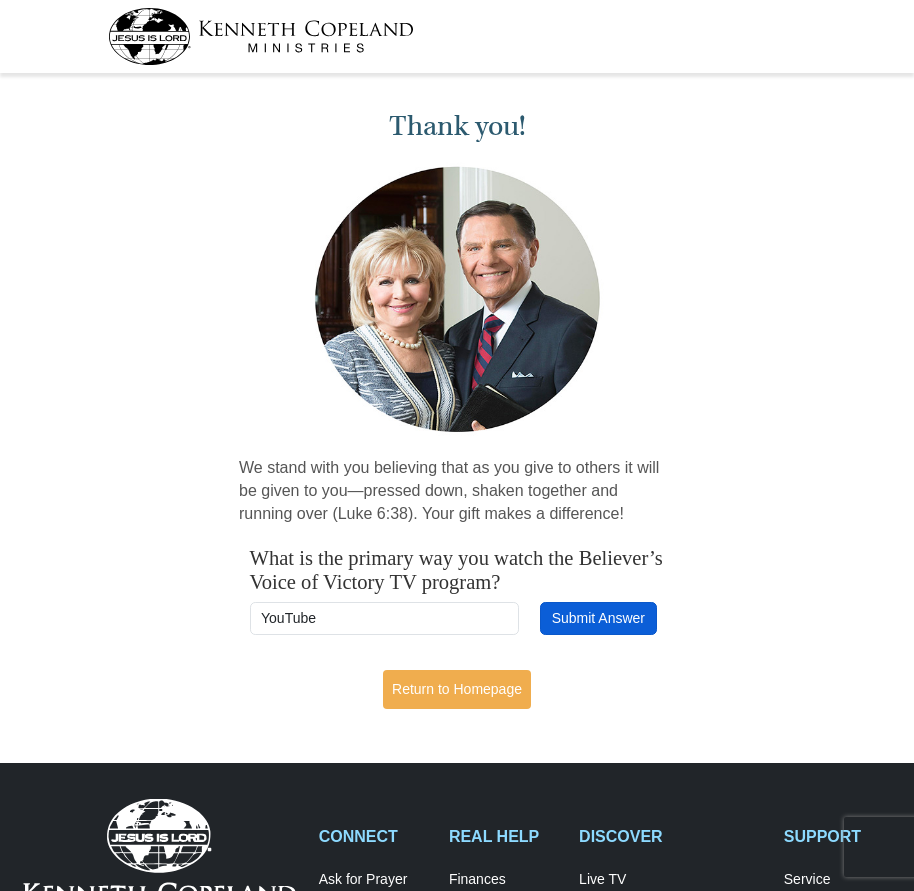 click on "Submit Answer" at bounding box center (598, 619) 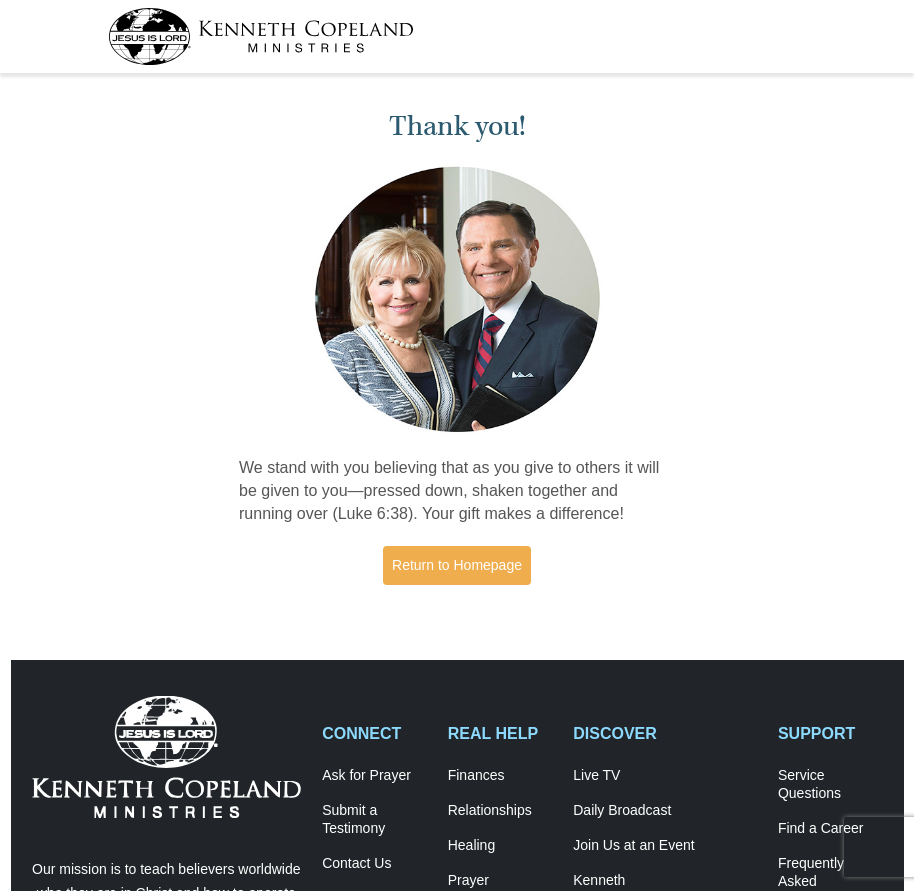 scroll, scrollTop: 0, scrollLeft: 0, axis: both 